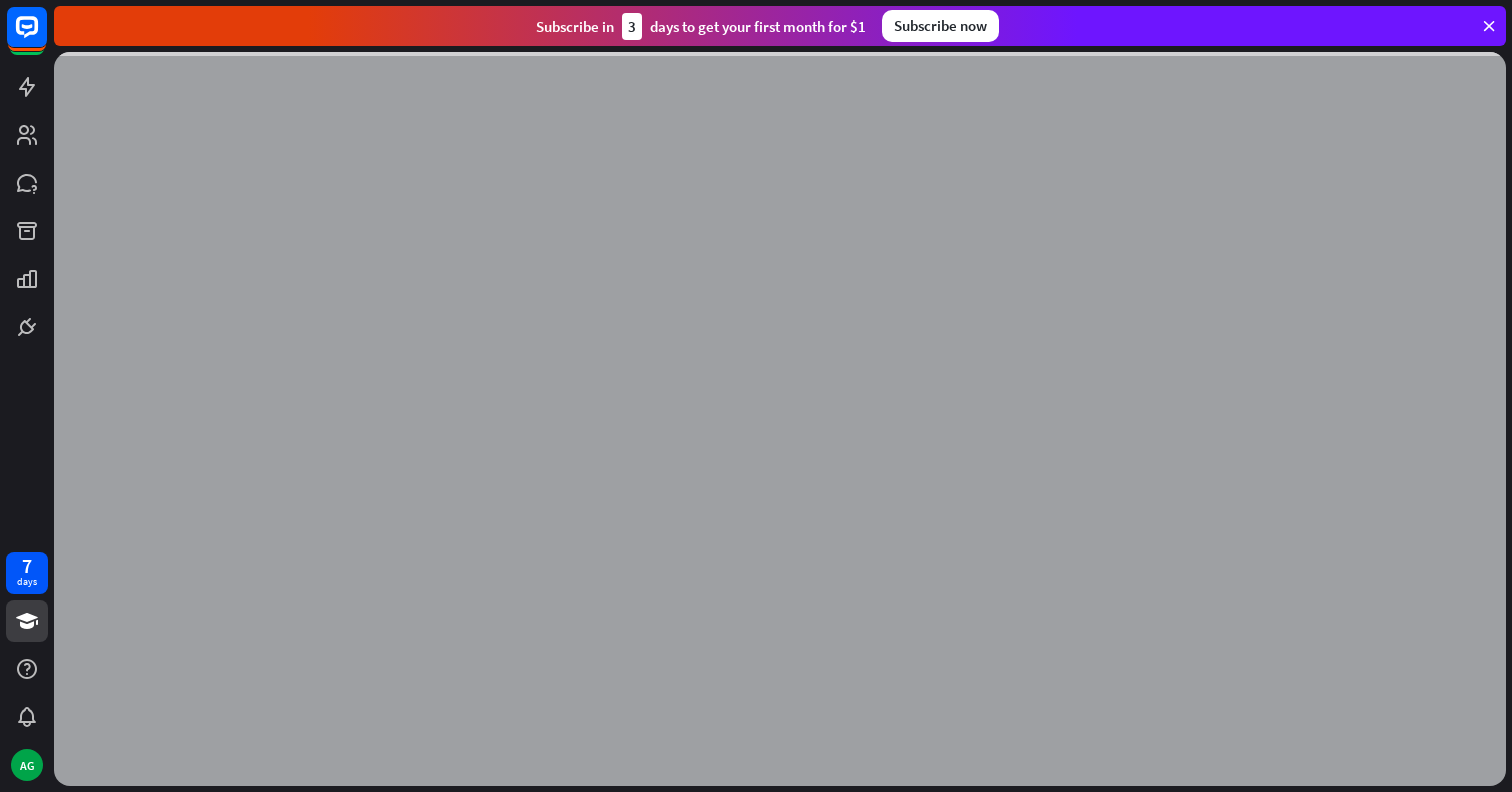 scroll, scrollTop: 0, scrollLeft: 0, axis: both 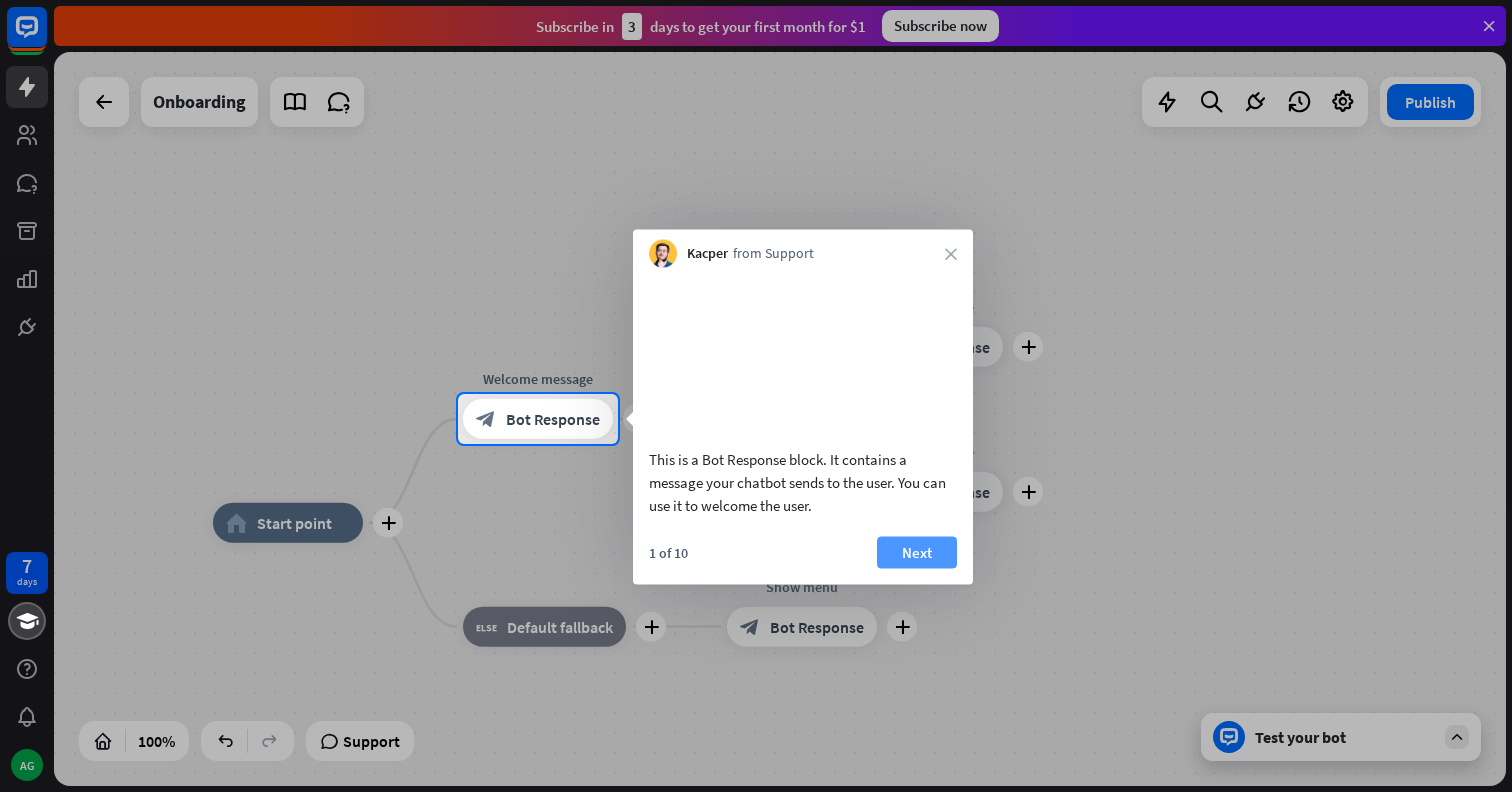 click on "Next" at bounding box center [917, 552] 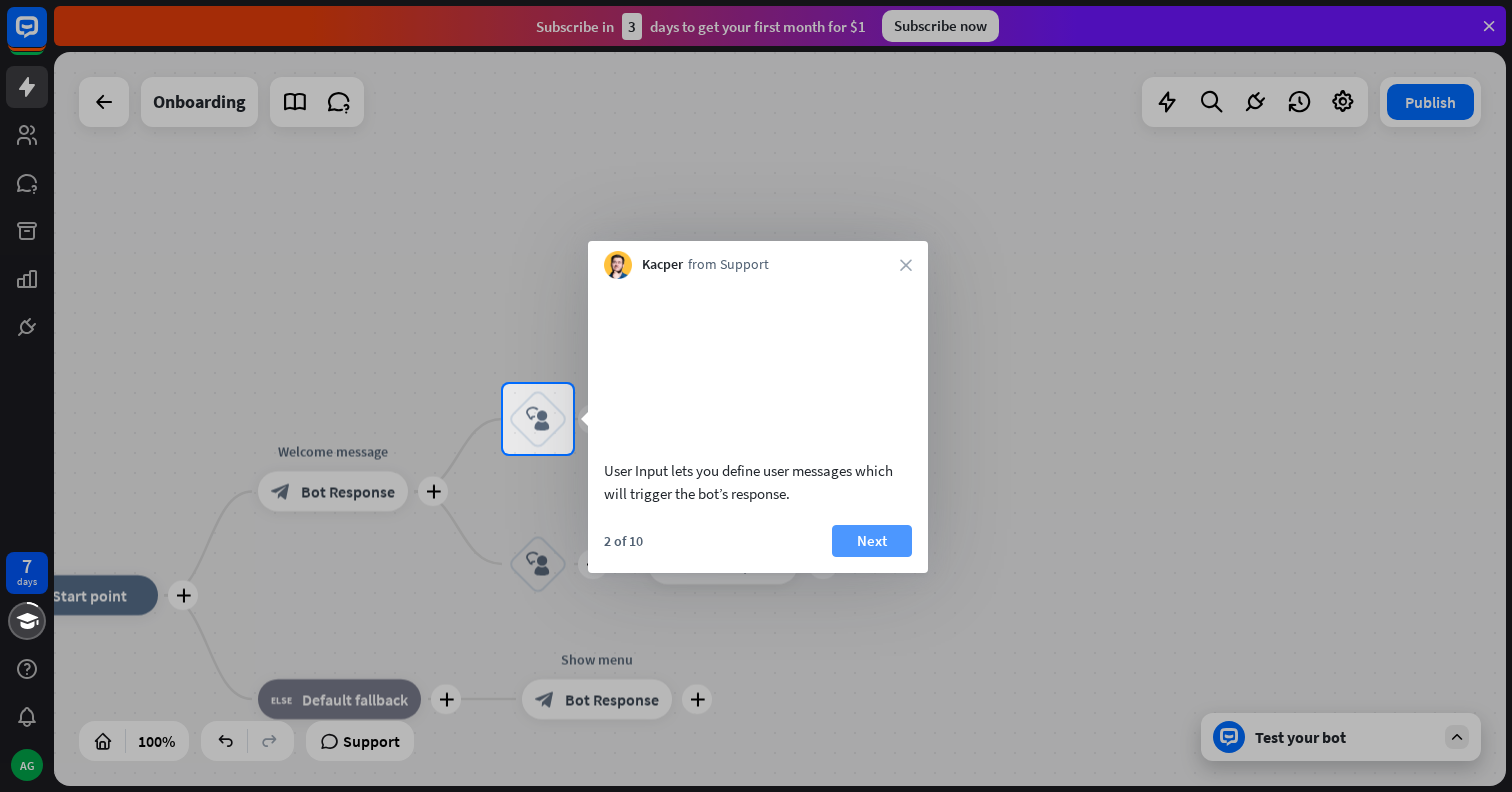 click on "Next" at bounding box center (872, 541) 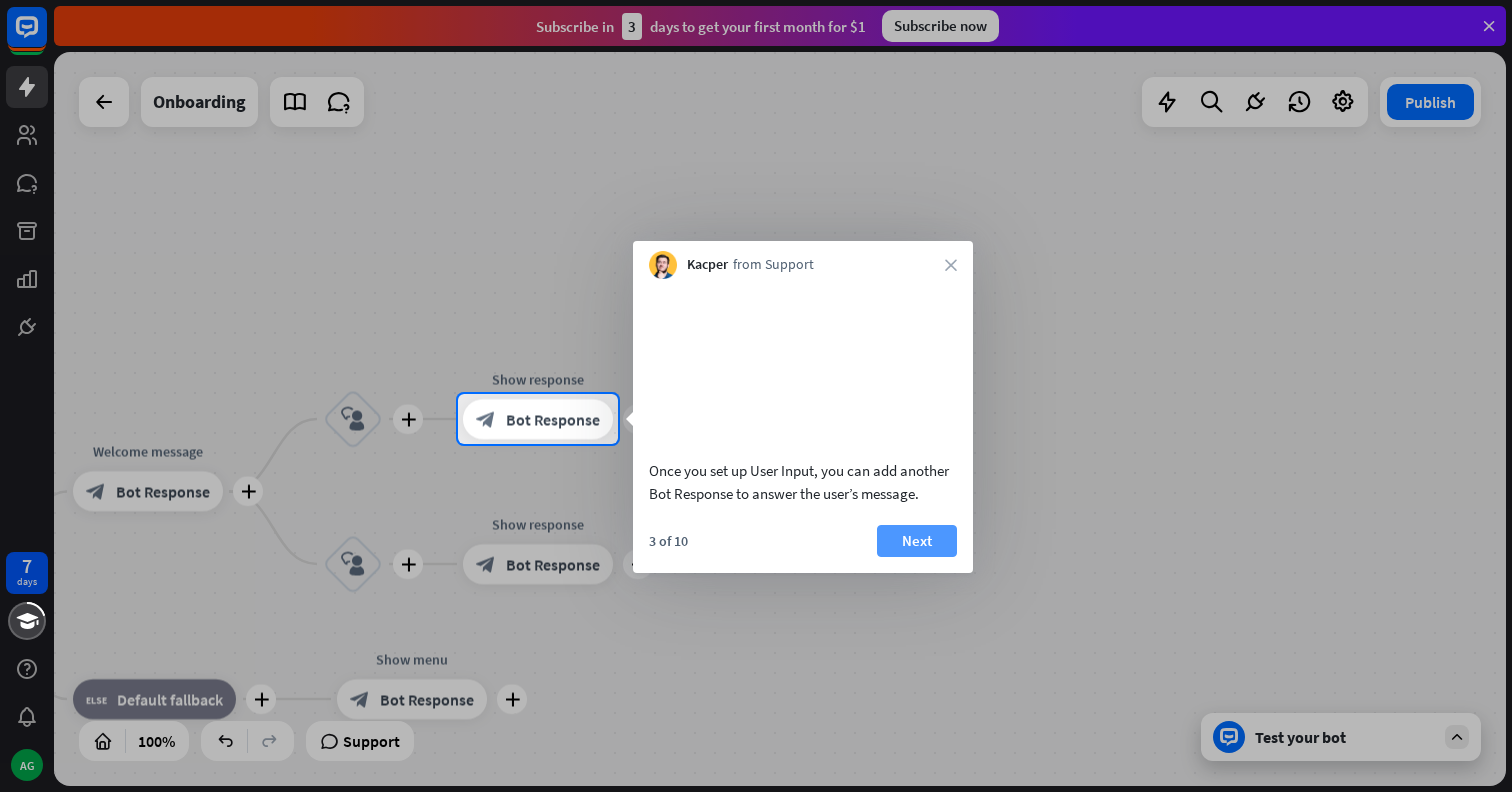 click on "Next" at bounding box center (917, 541) 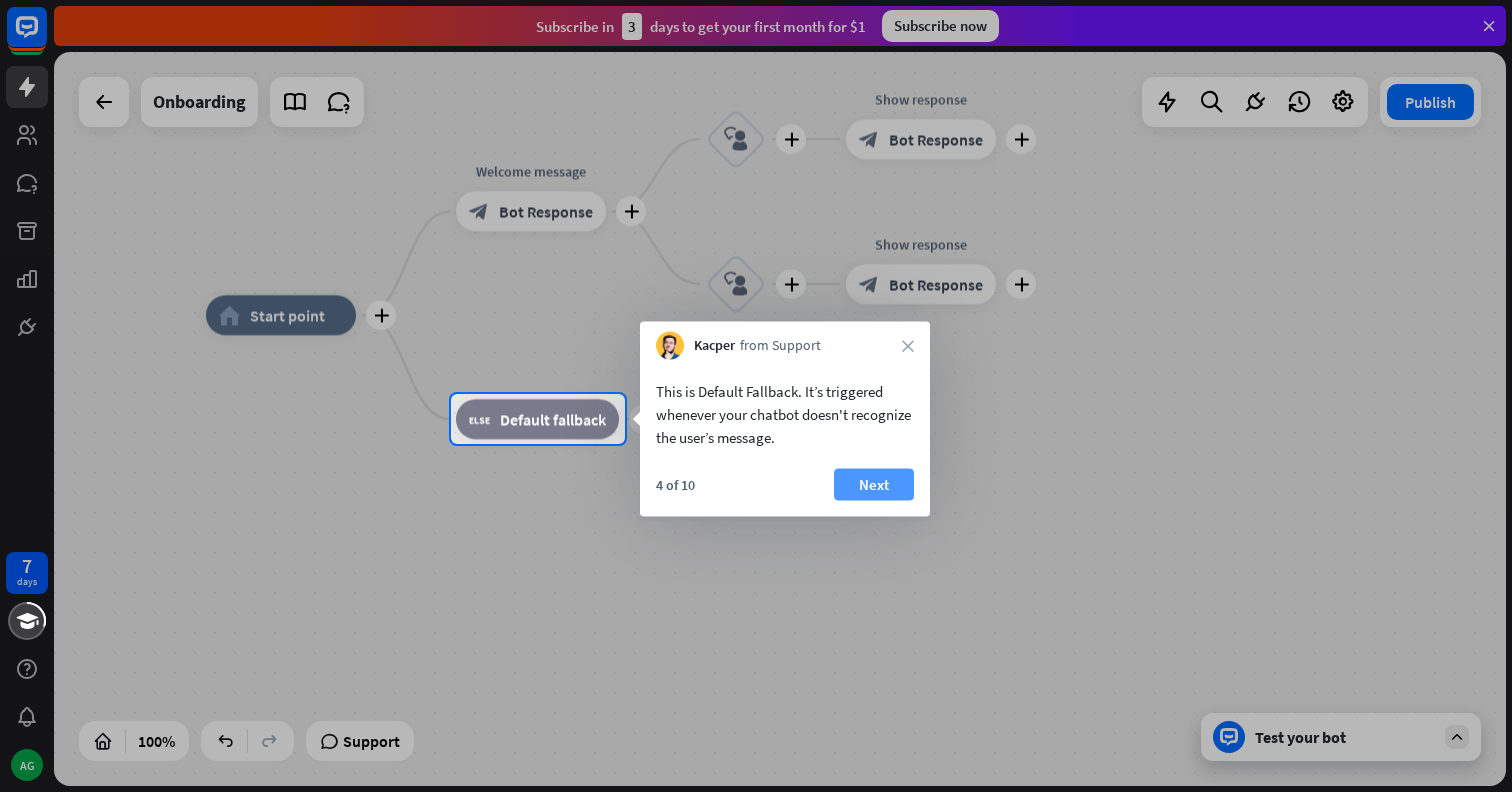 click on "Next" at bounding box center (874, 485) 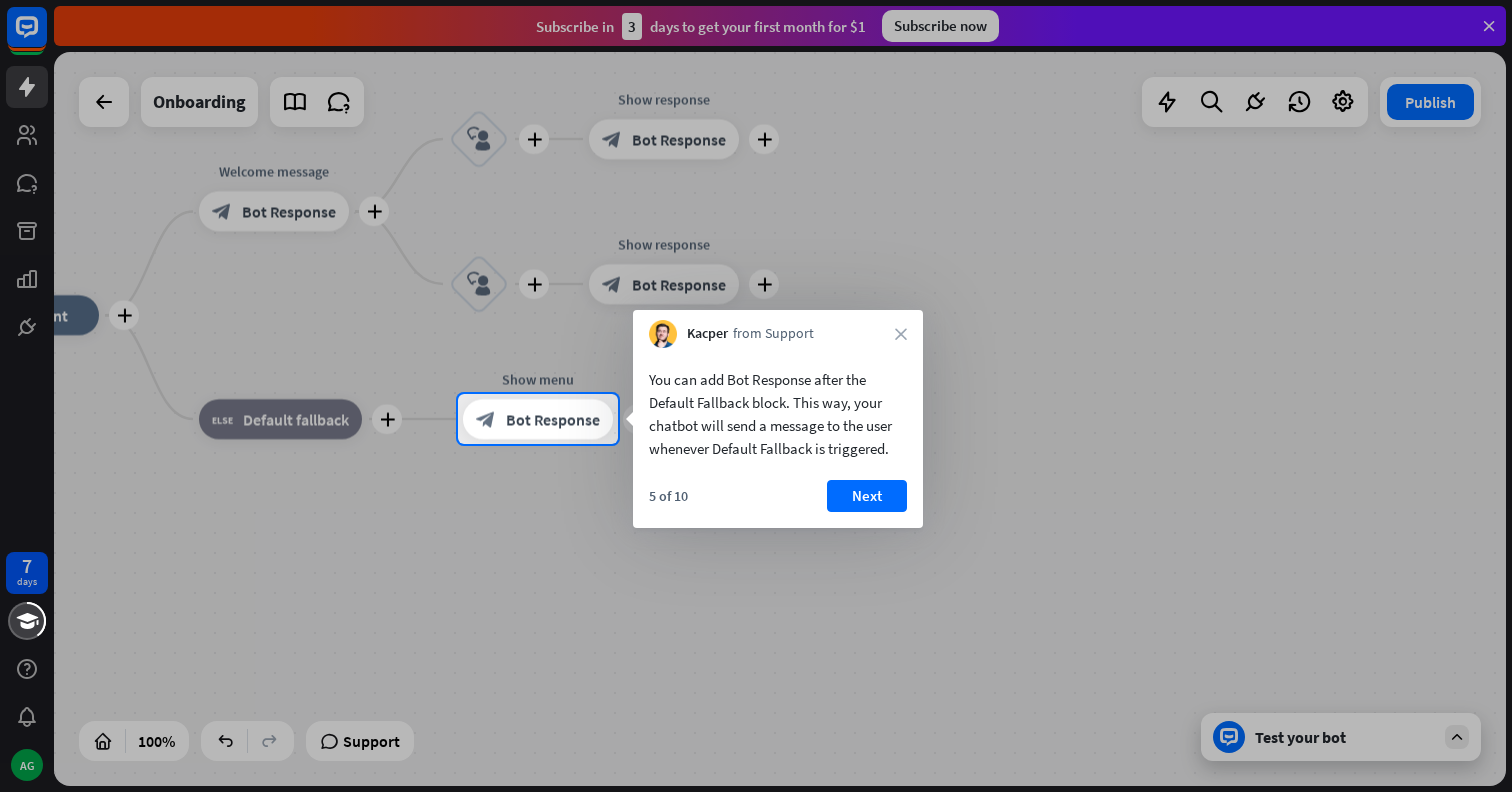 click on "Next" at bounding box center (867, 496) 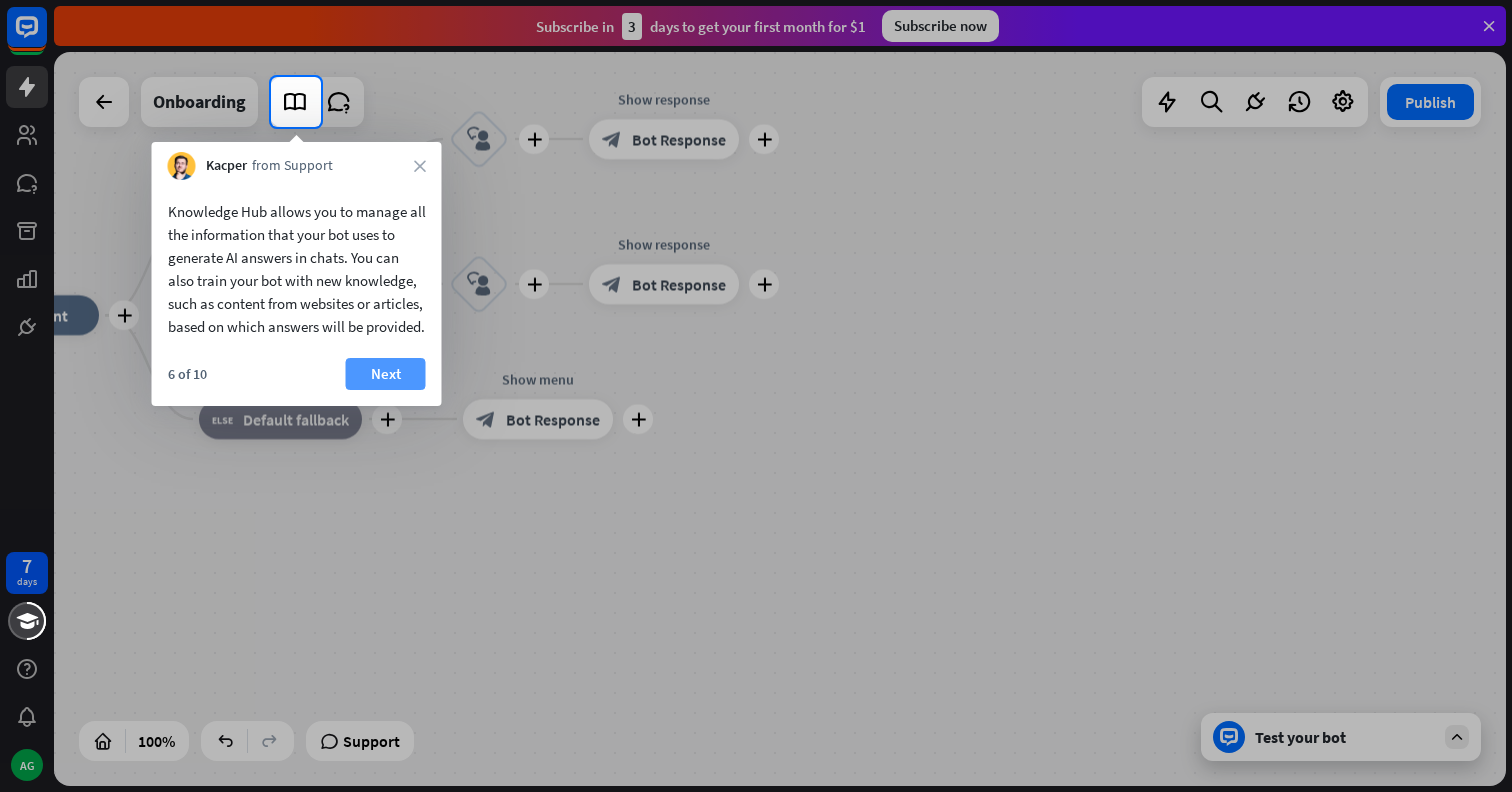 click on "Next" at bounding box center [386, 374] 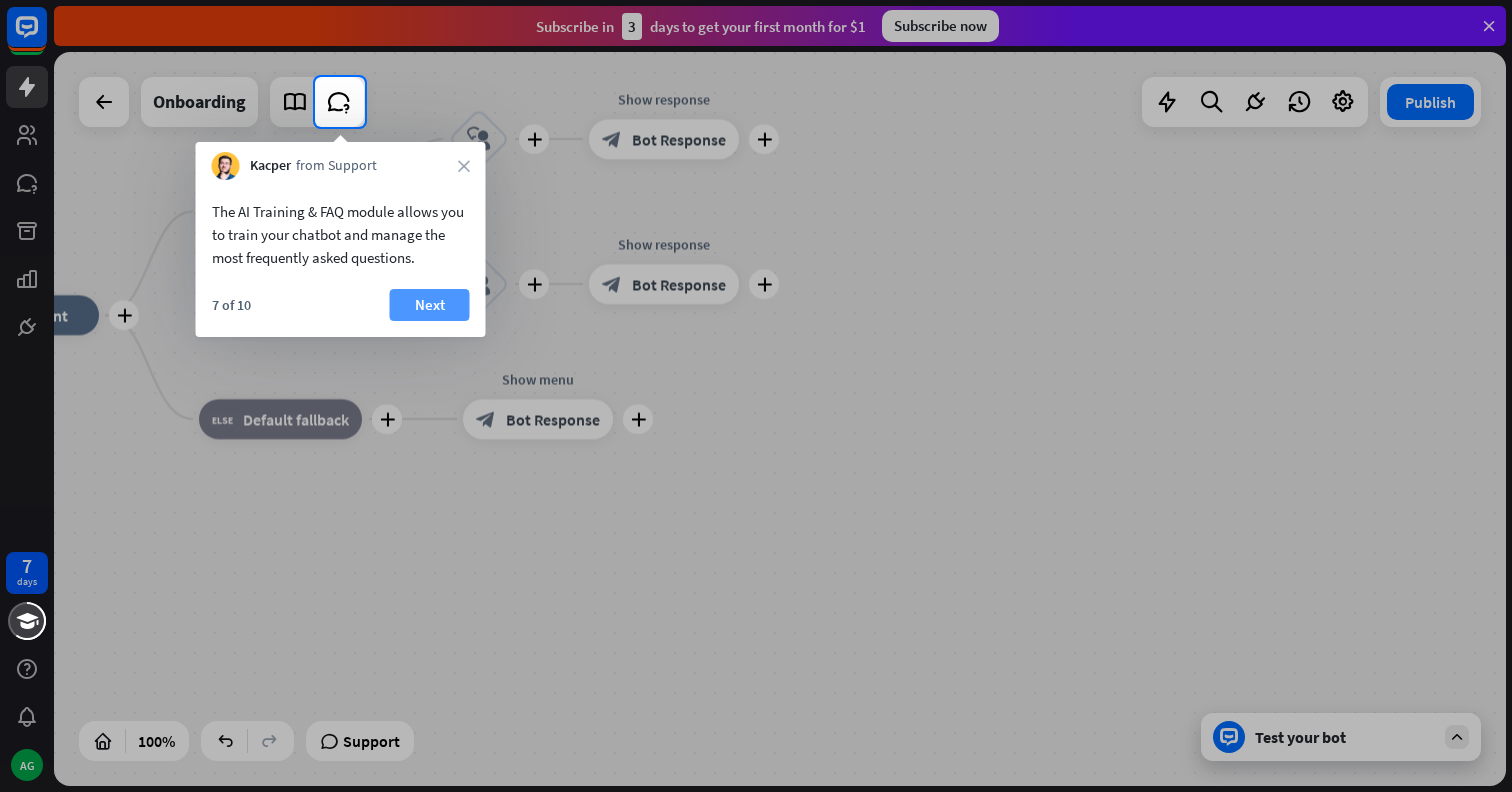 click on "Next" at bounding box center [430, 305] 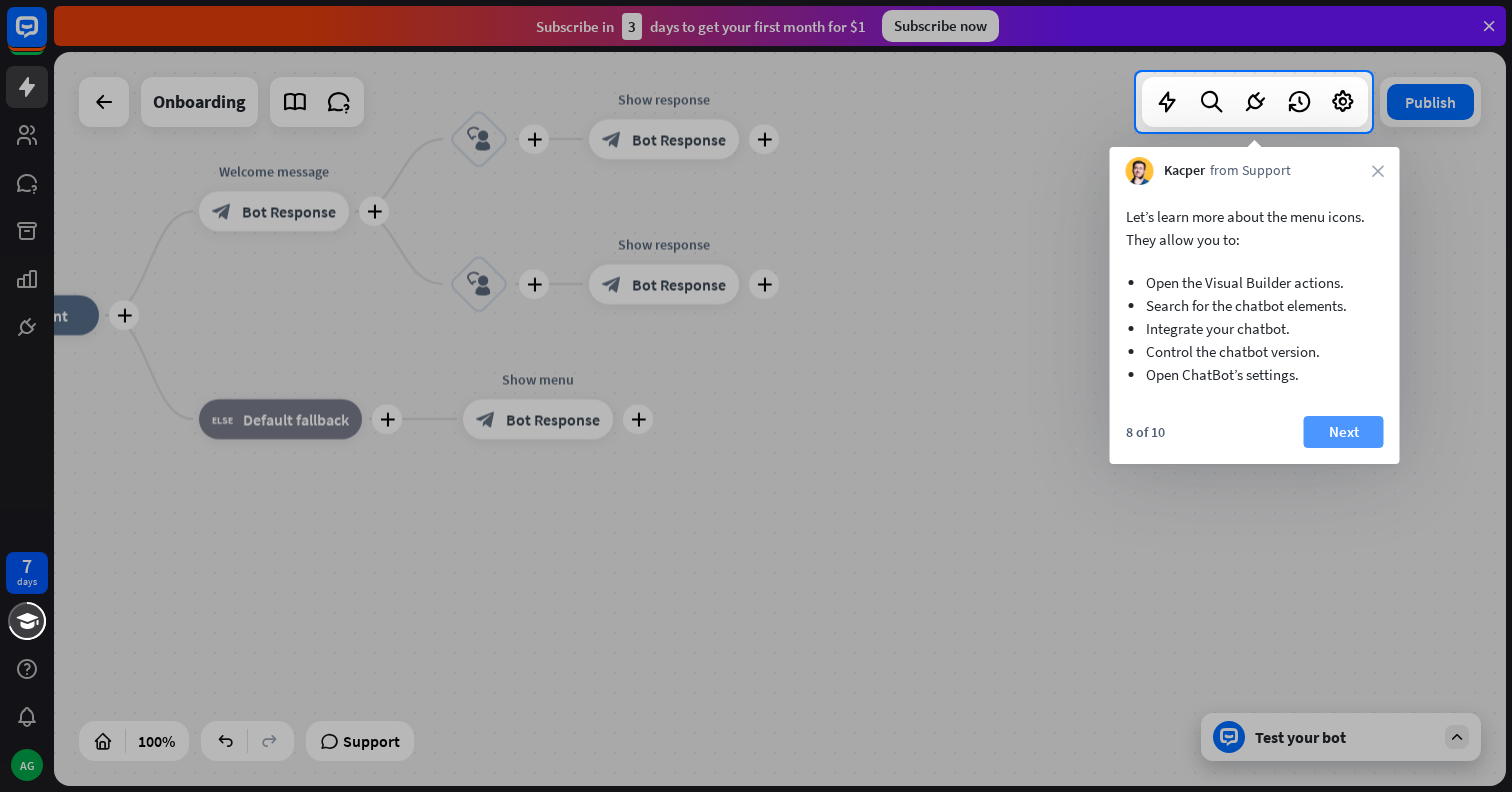 click on "Next" at bounding box center [1344, 432] 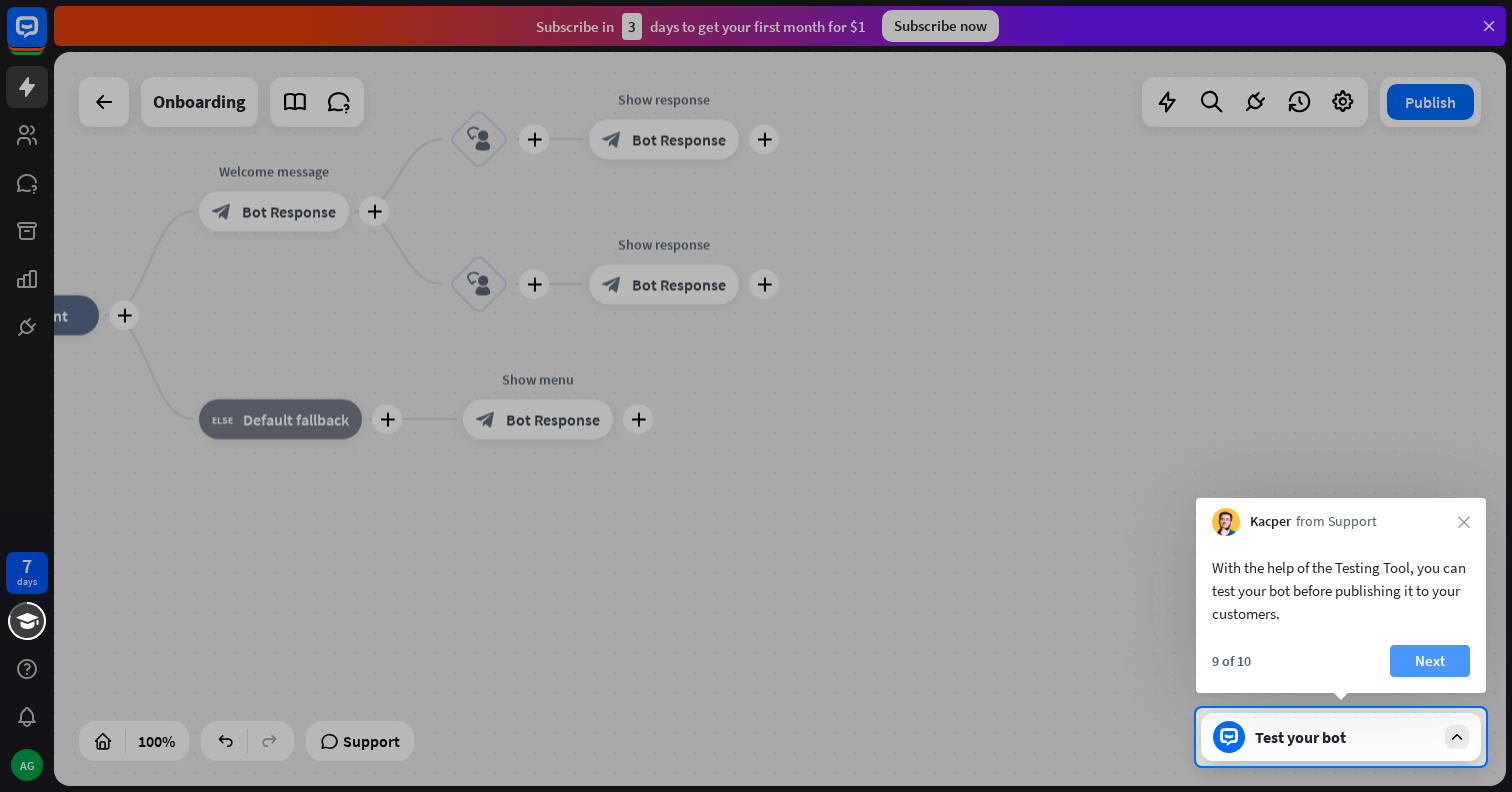 click on "Next" at bounding box center (1430, 661) 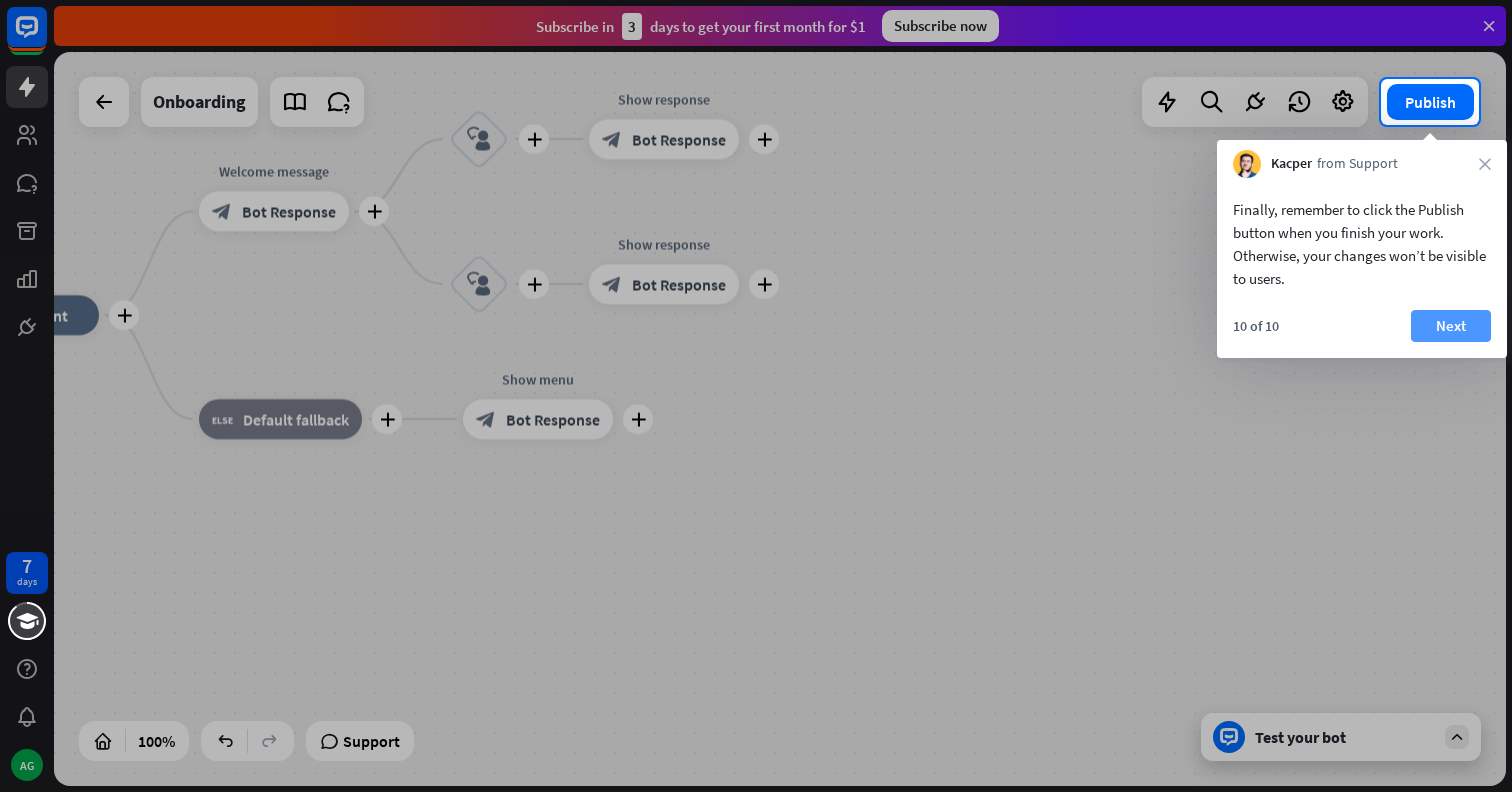 click on "Next" at bounding box center (1451, 326) 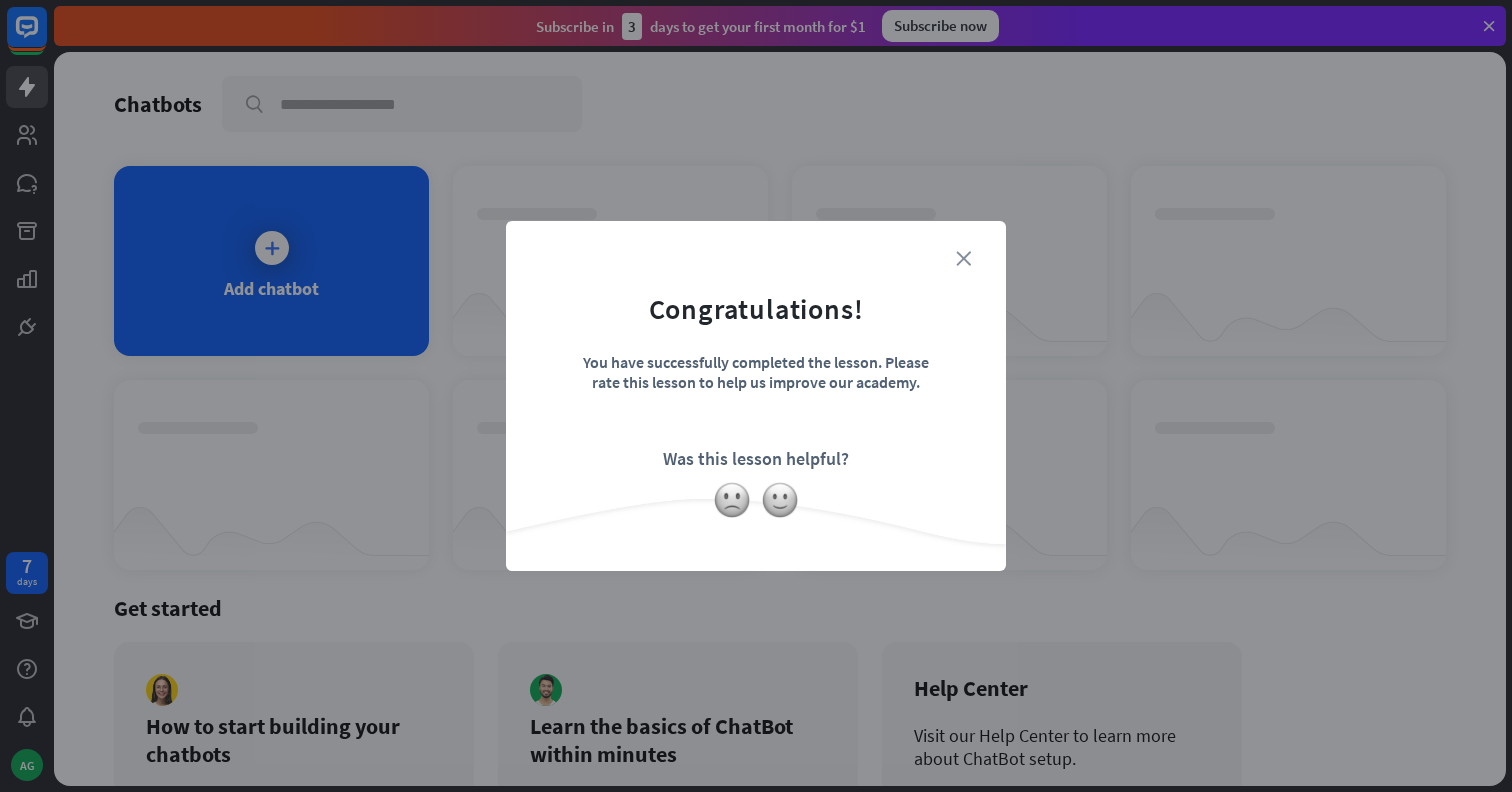 click on "close" at bounding box center [963, 258] 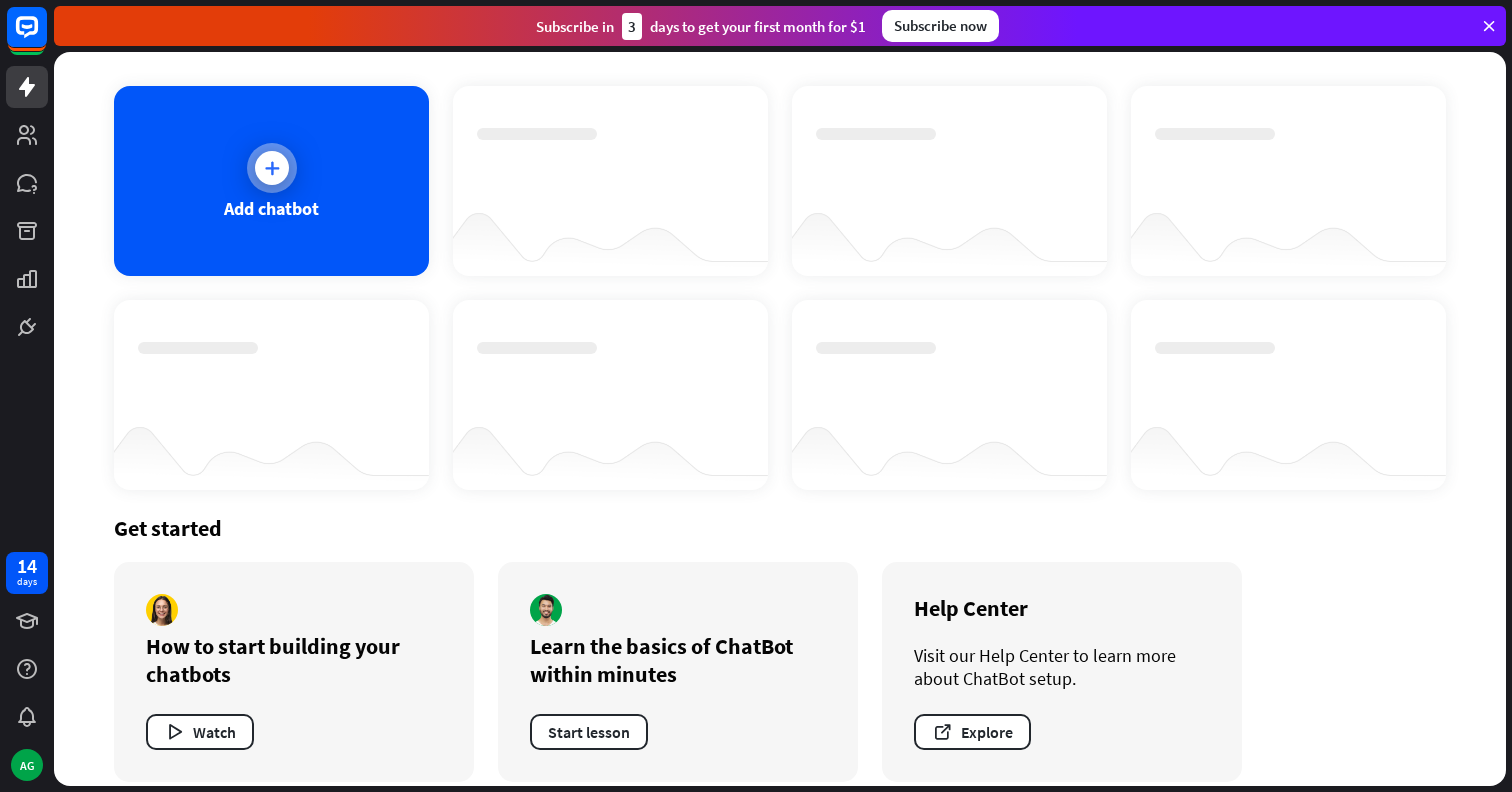 scroll, scrollTop: 0, scrollLeft: 0, axis: both 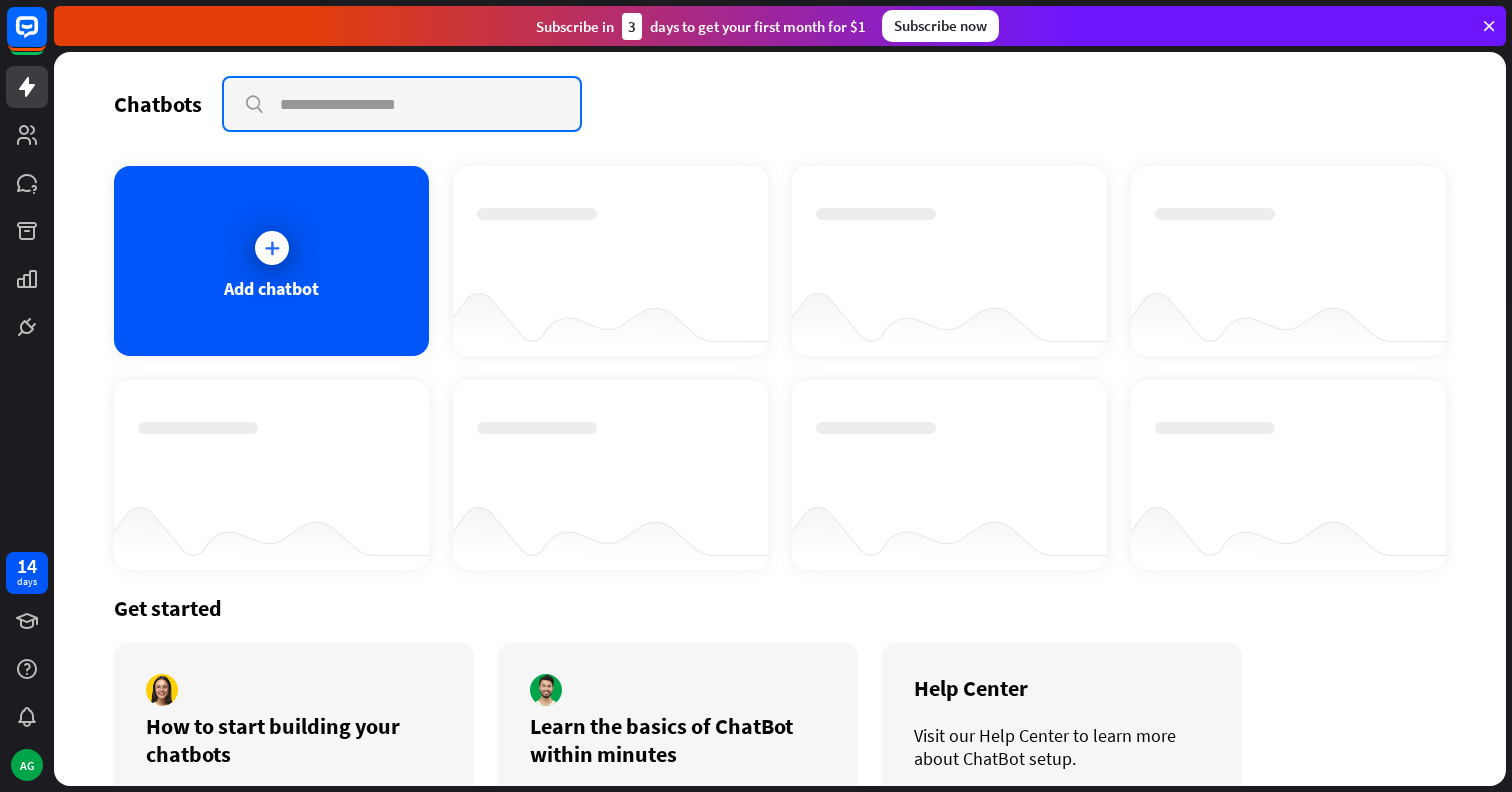 click at bounding box center [402, 104] 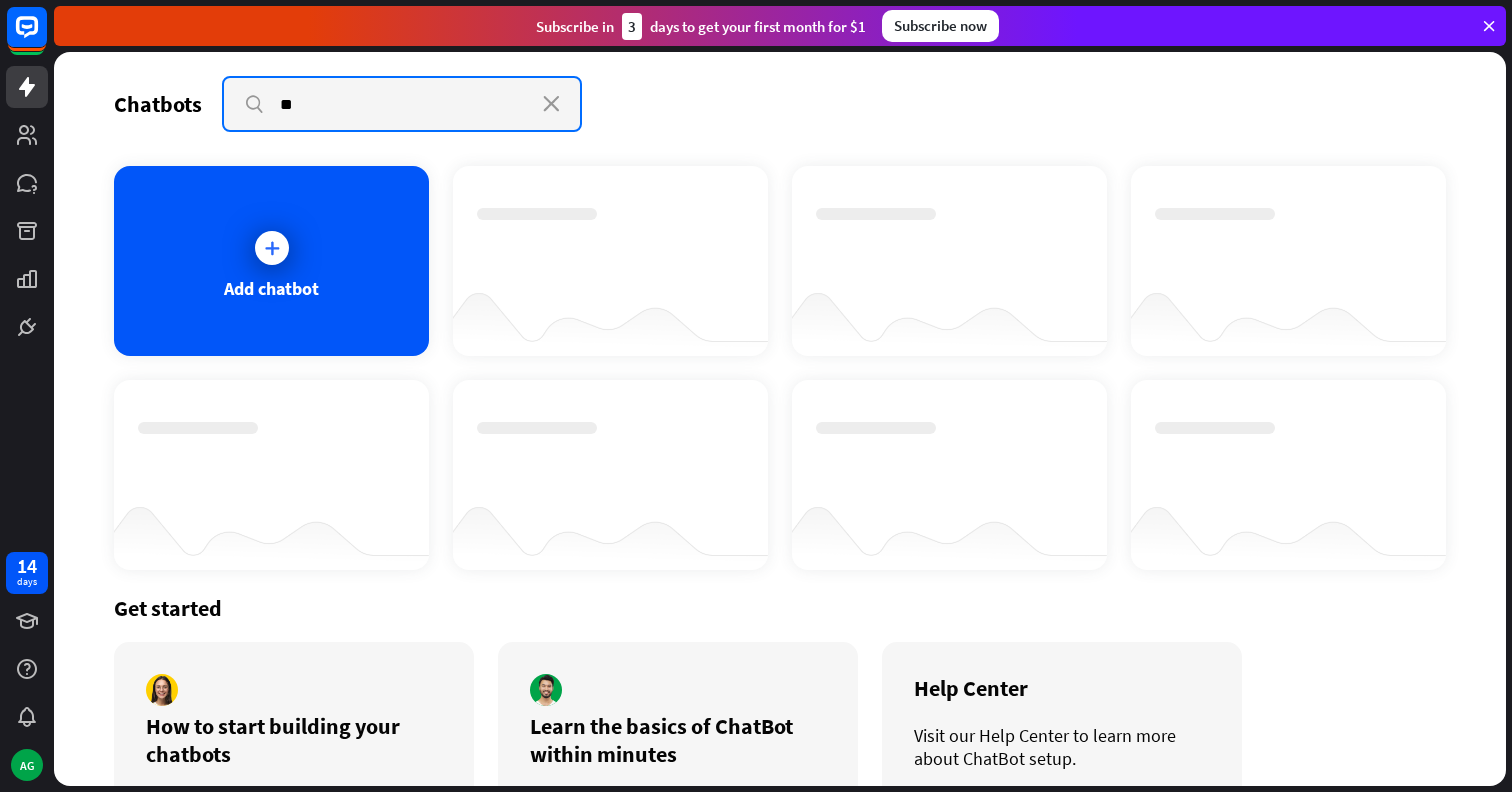 type on "*" 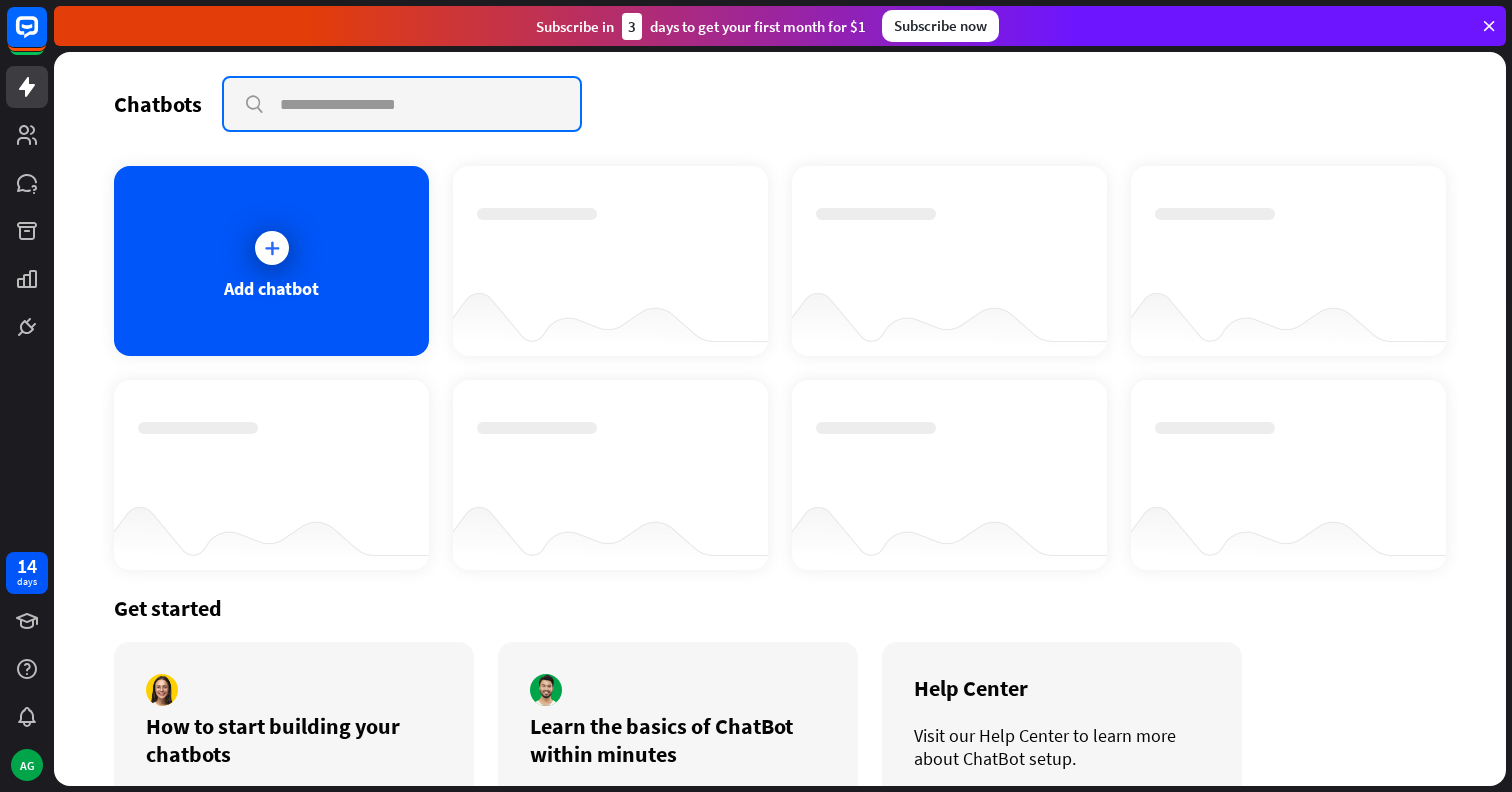 scroll, scrollTop: 100, scrollLeft: 0, axis: vertical 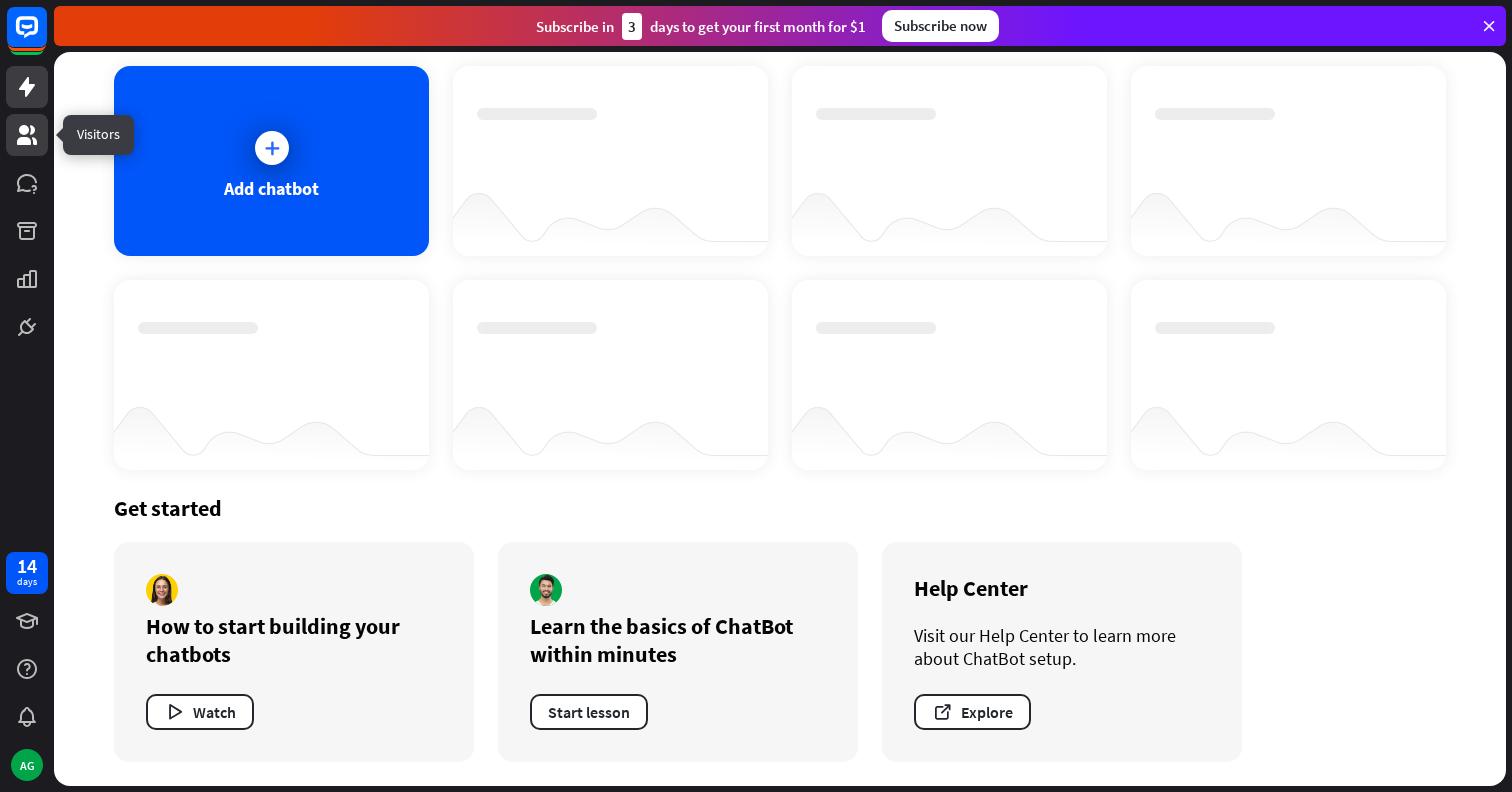 type 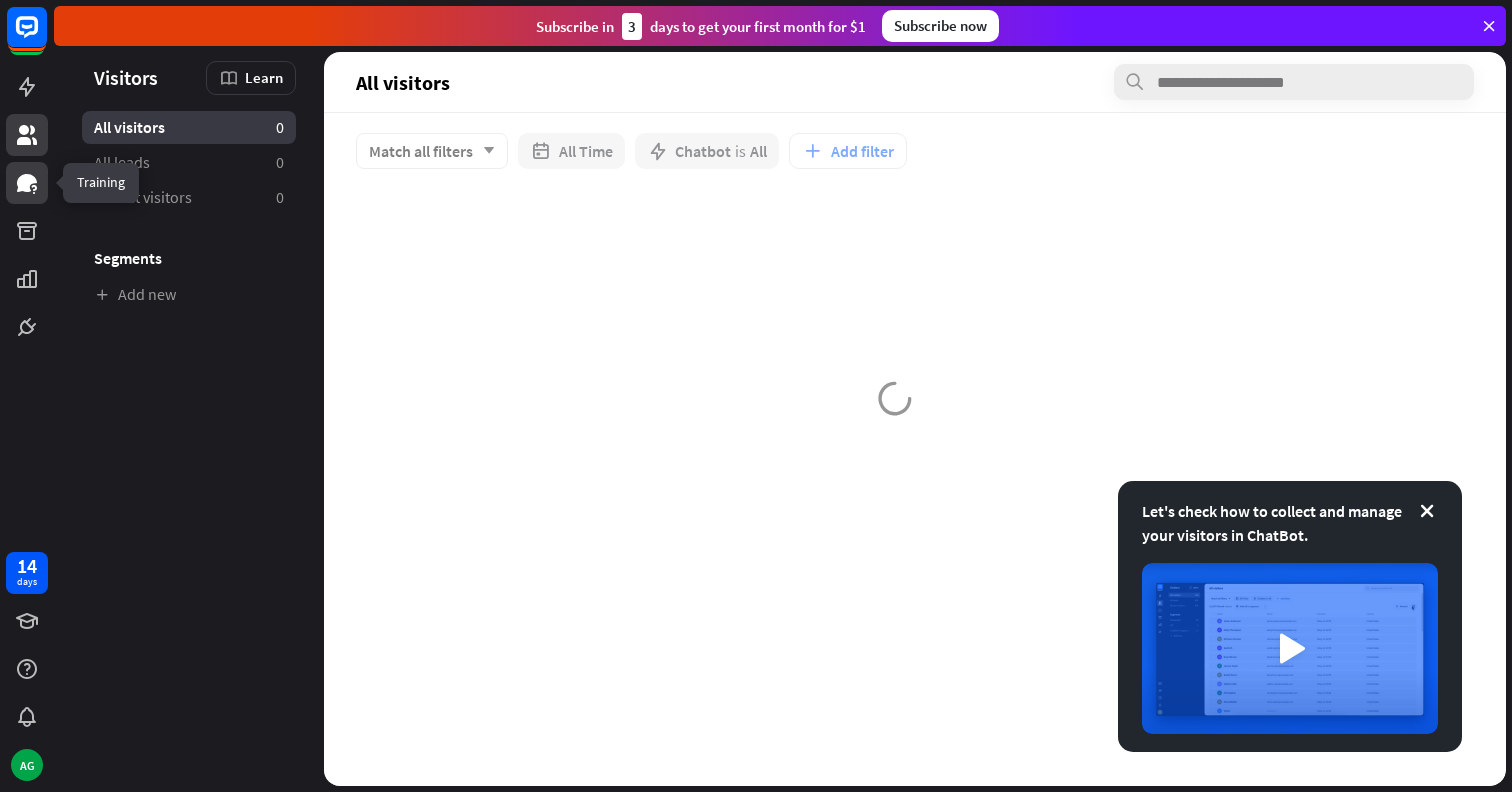 click 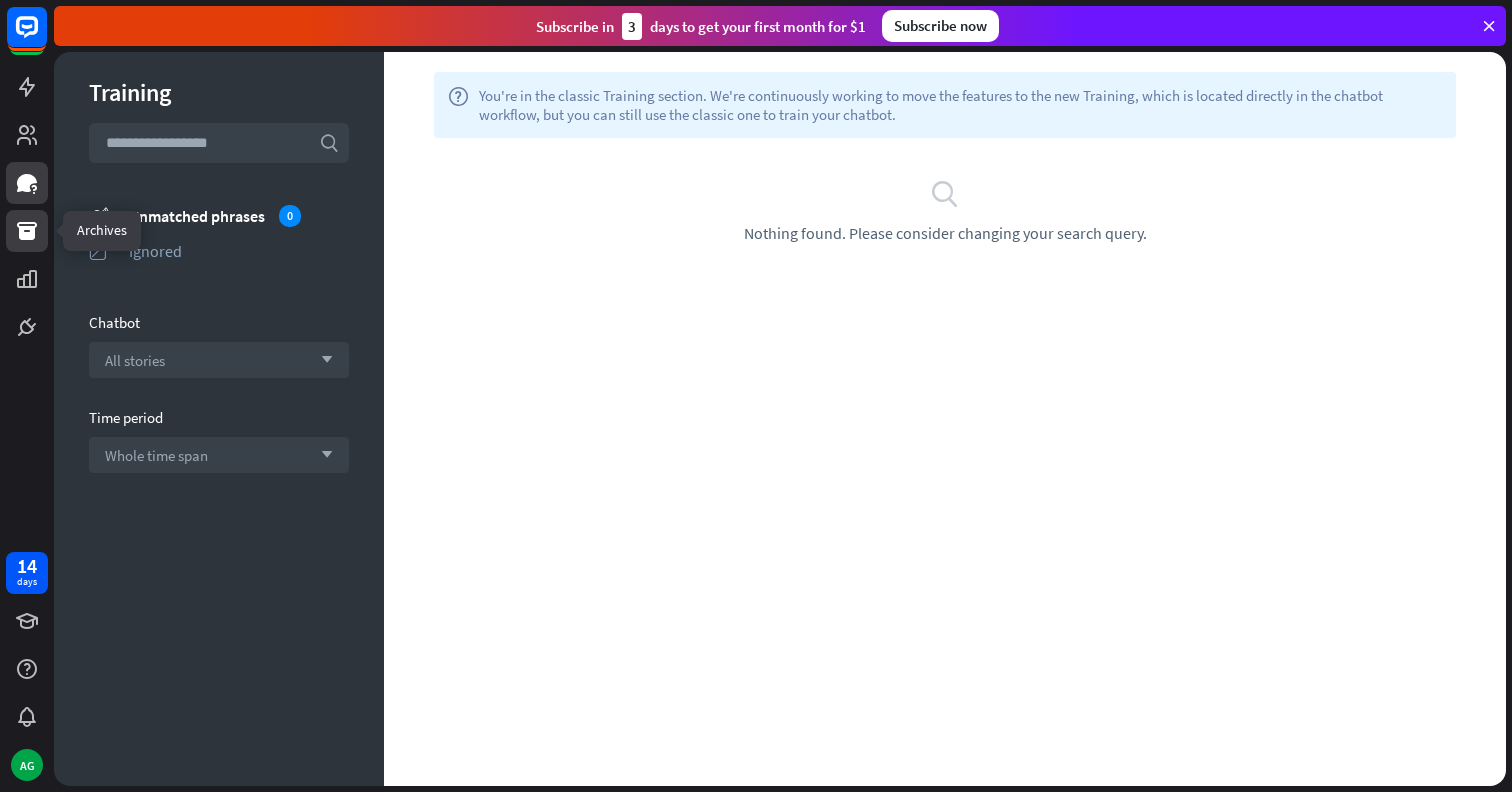 click 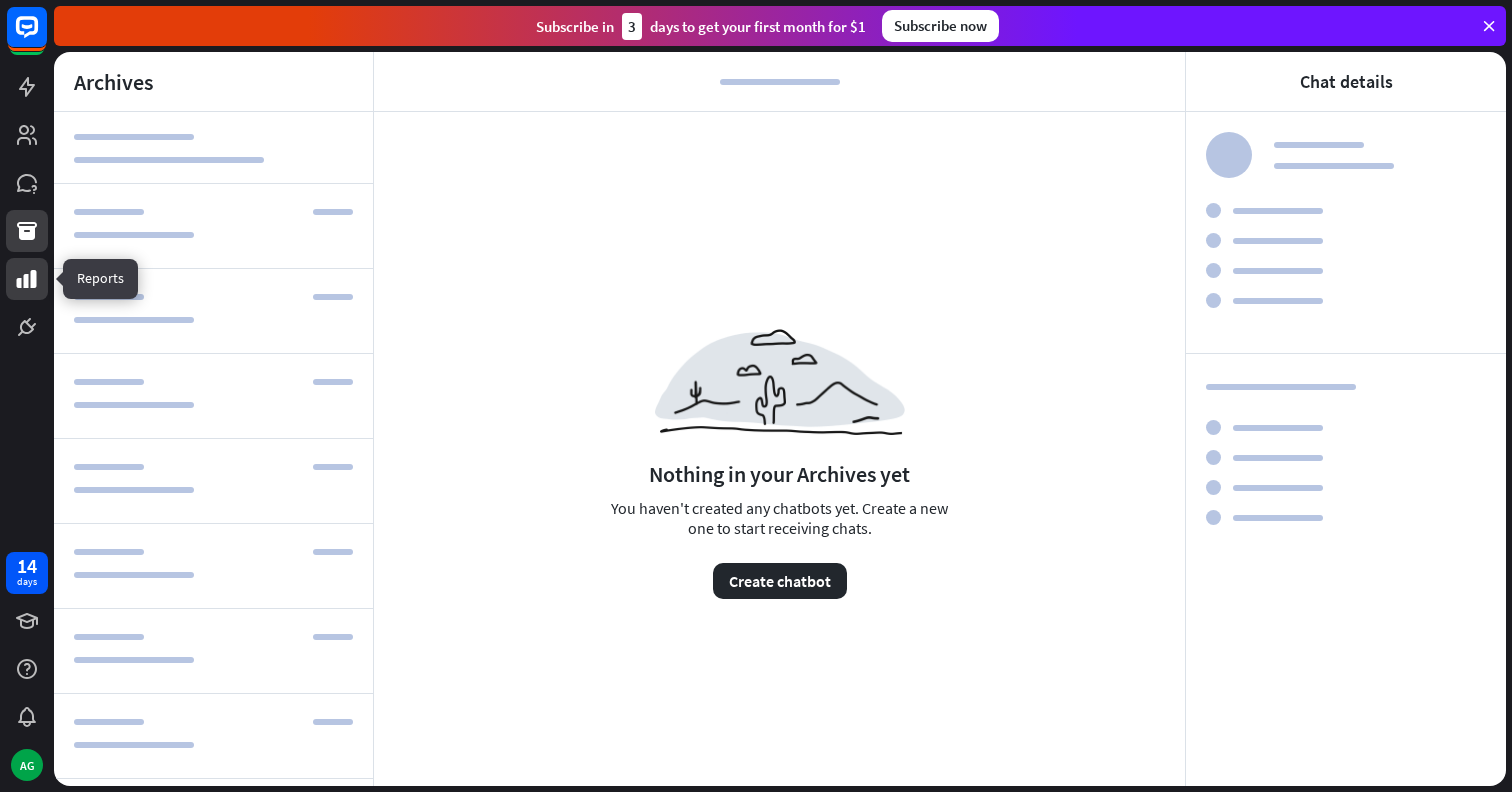 click 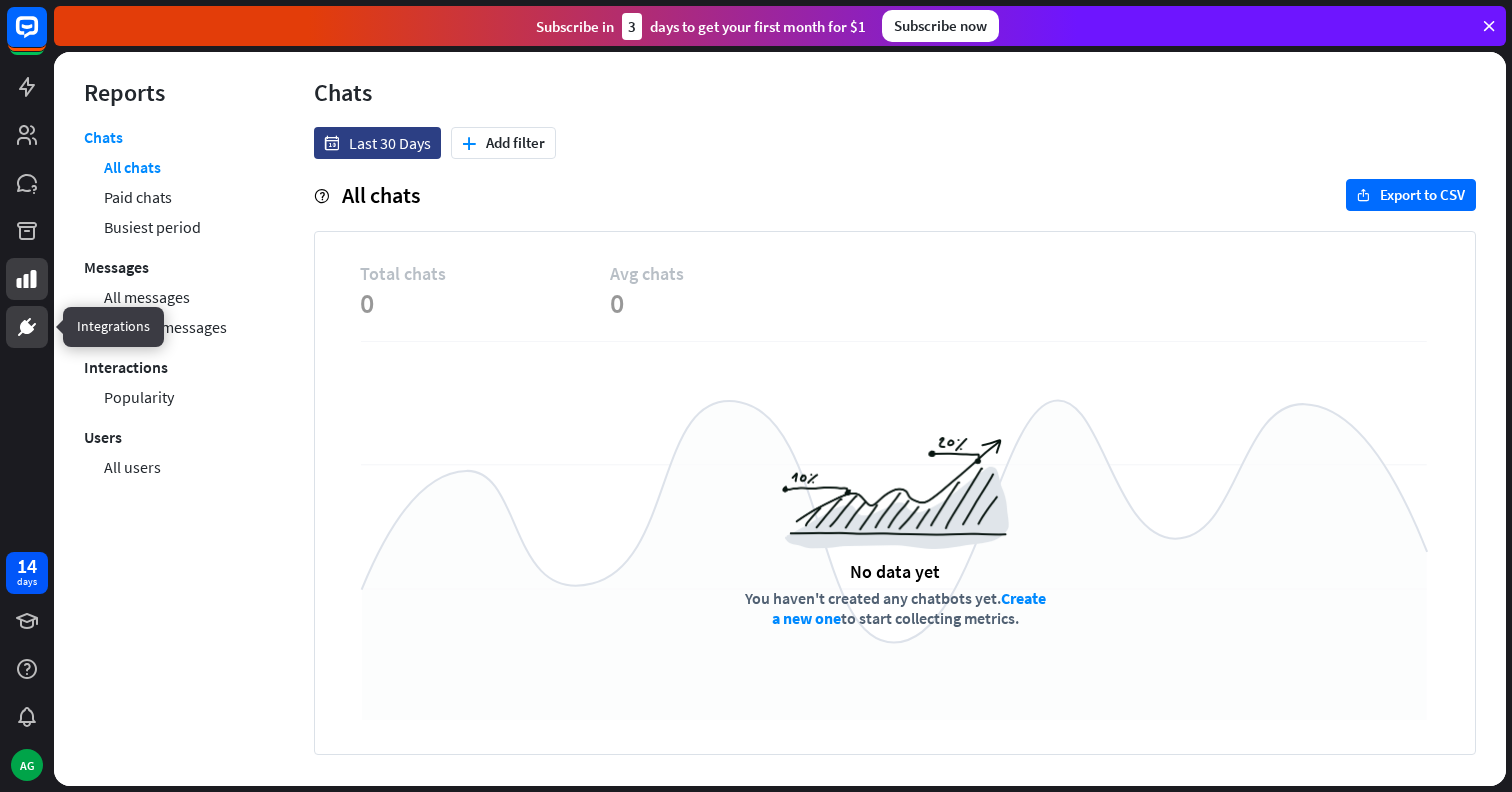 click 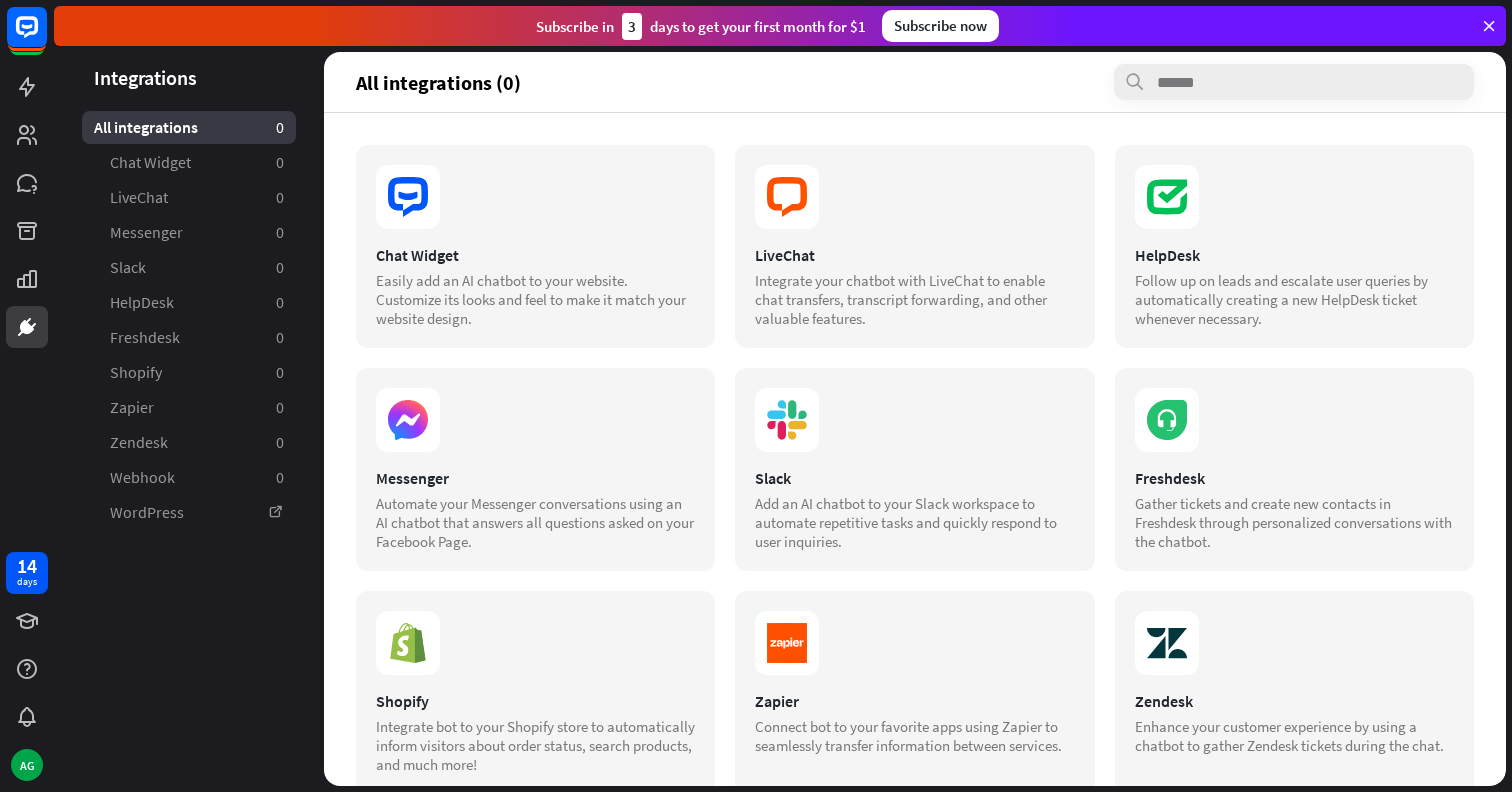 click on "Subscribe now" at bounding box center [940, 26] 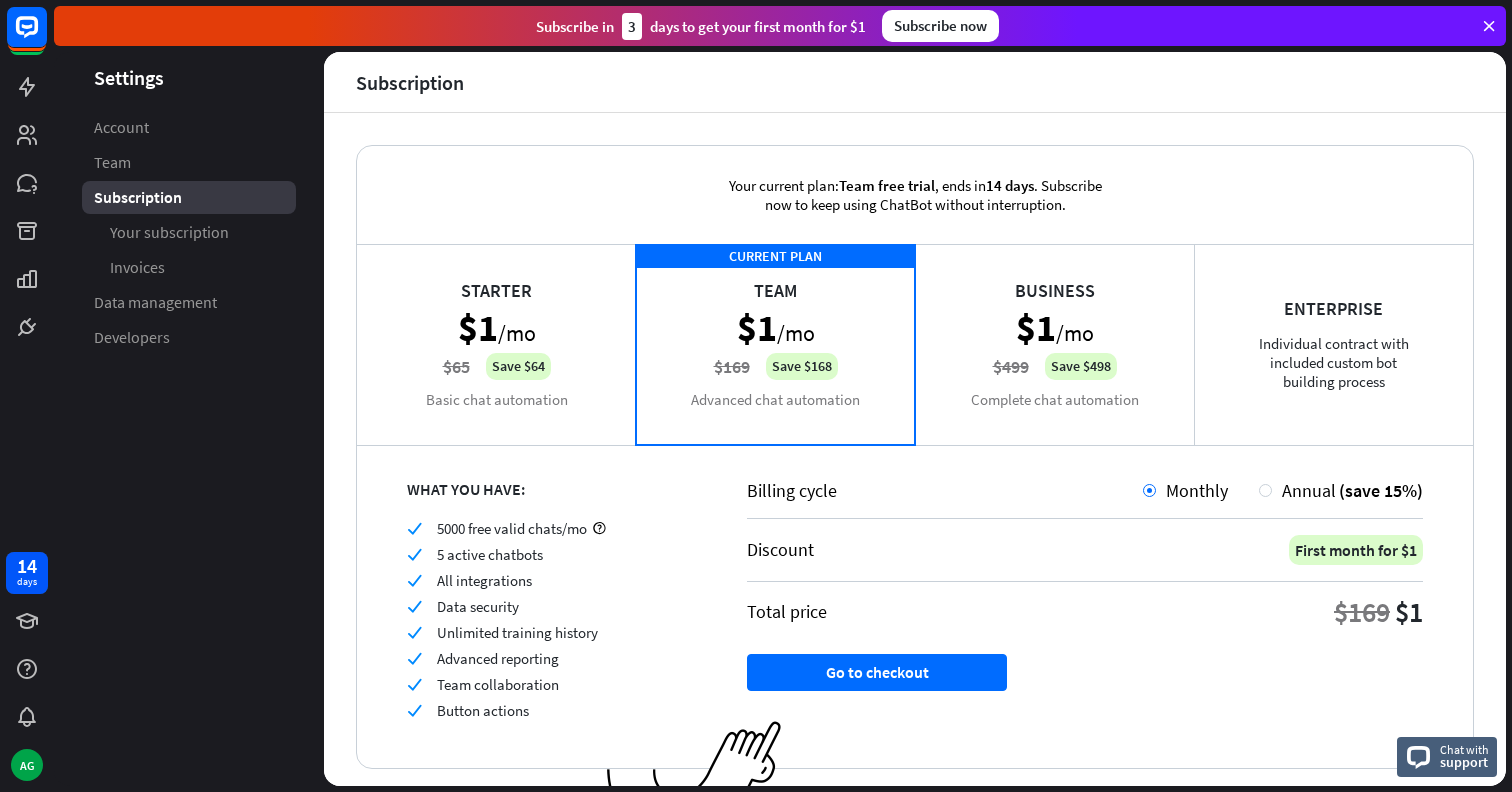 click on "Starter
$1   /mo   $65   Save $64
Basic chat automation" at bounding box center [496, 344] 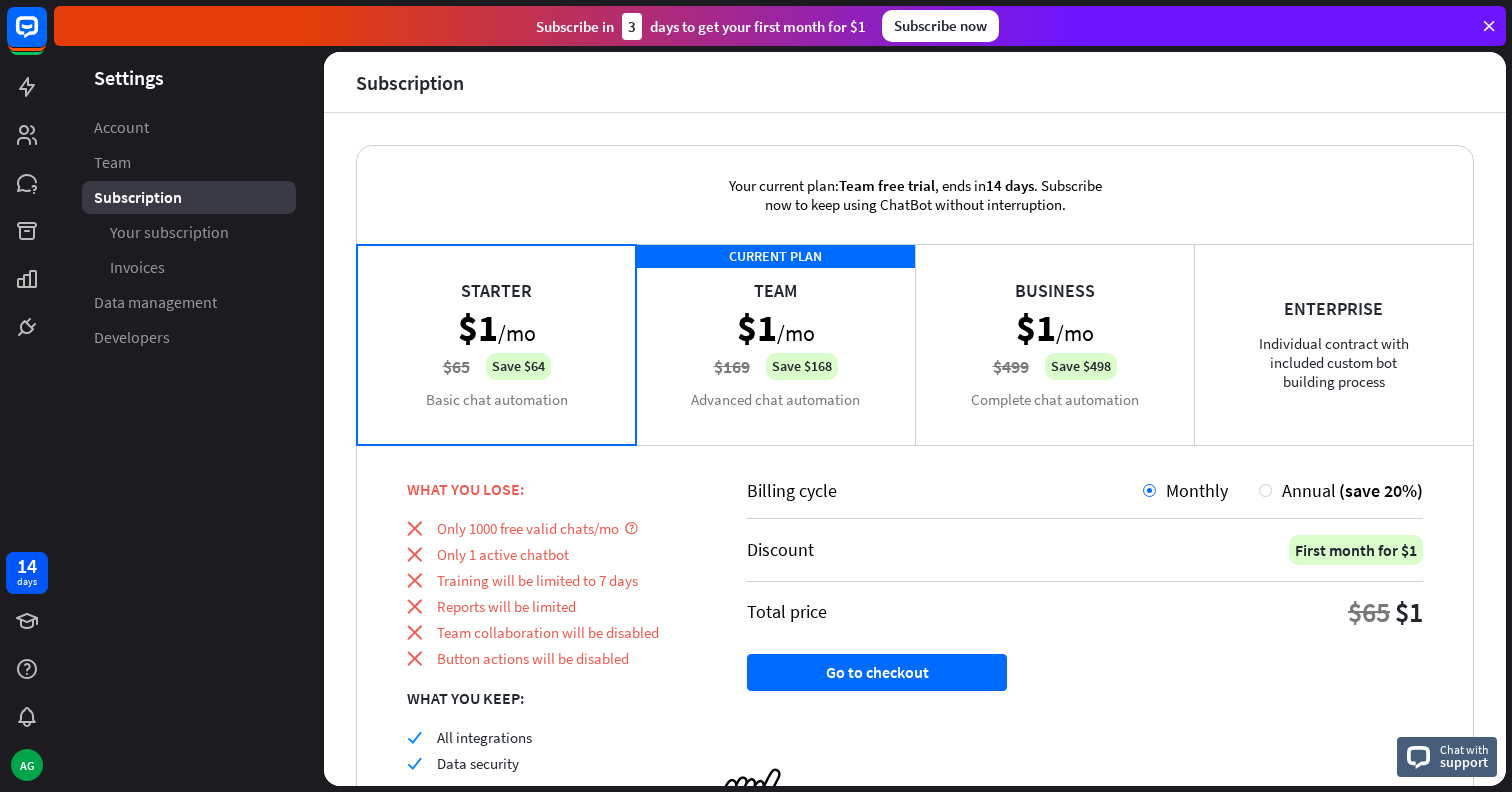 click on "CURRENT PLAN
Team
$1   /mo   $169   Save $168
Advanced chat automation" at bounding box center (775, 344) 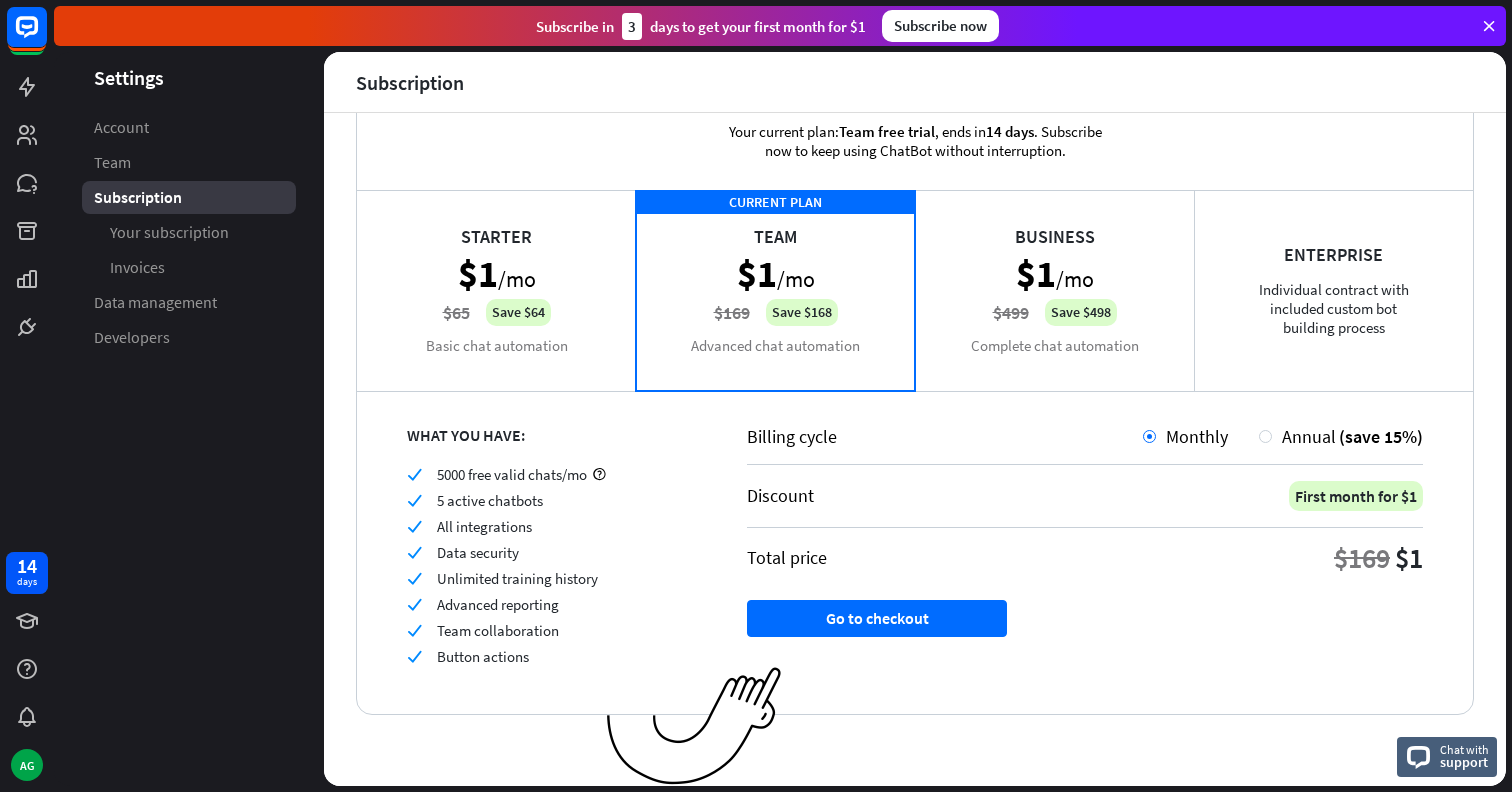 scroll, scrollTop: 0, scrollLeft: 0, axis: both 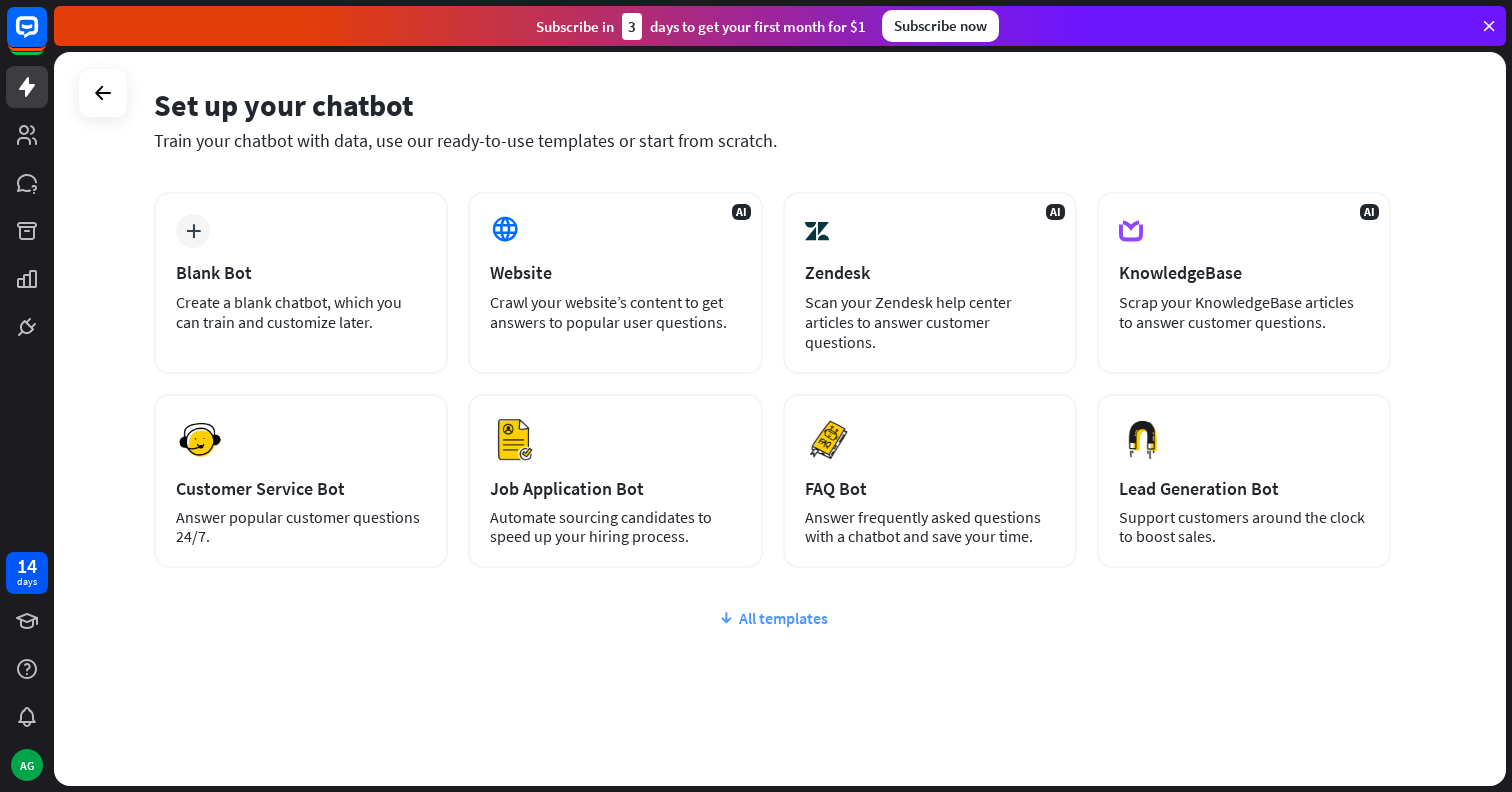 click on "All templates" at bounding box center (772, 618) 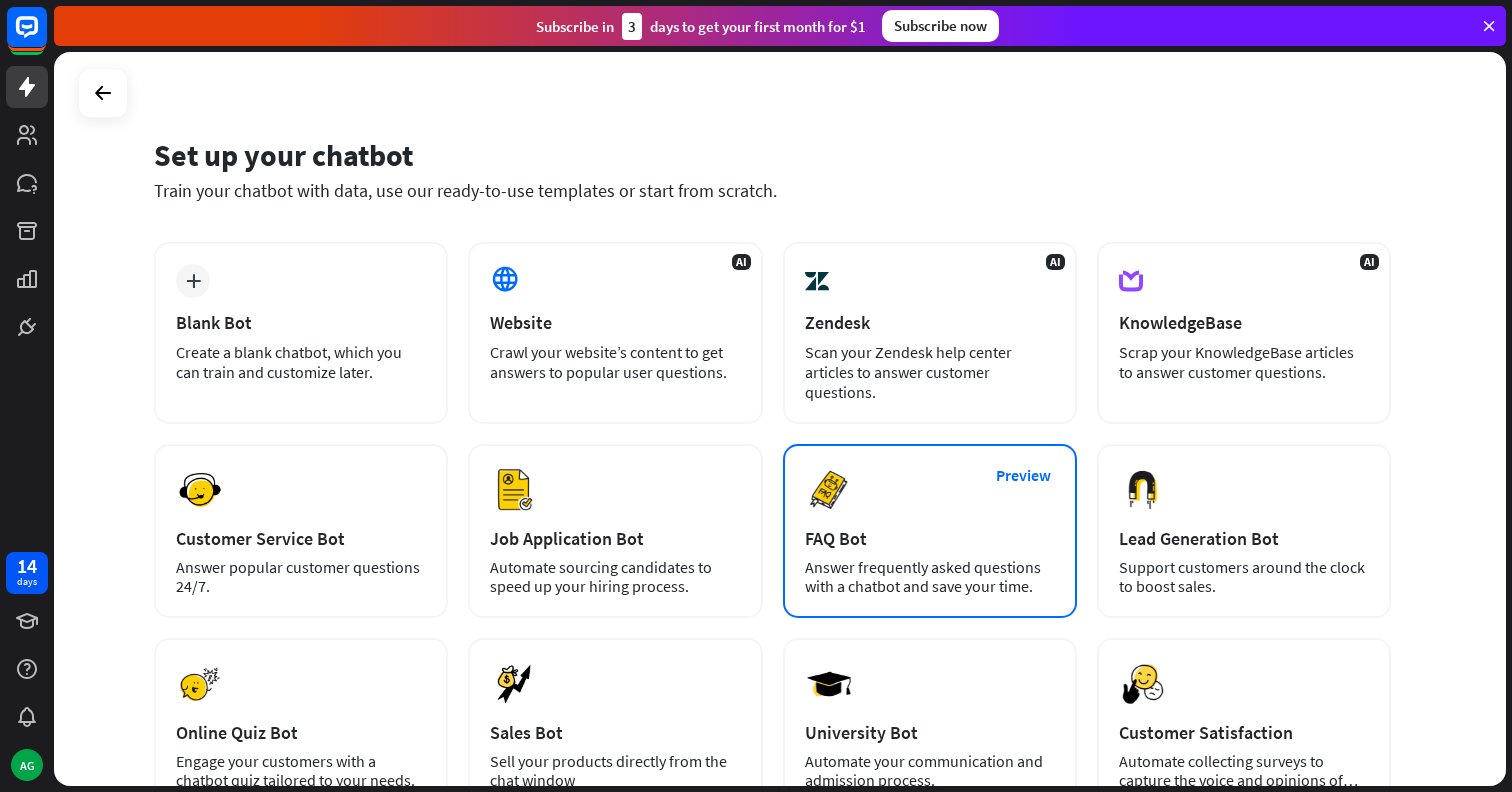 scroll, scrollTop: 10, scrollLeft: 0, axis: vertical 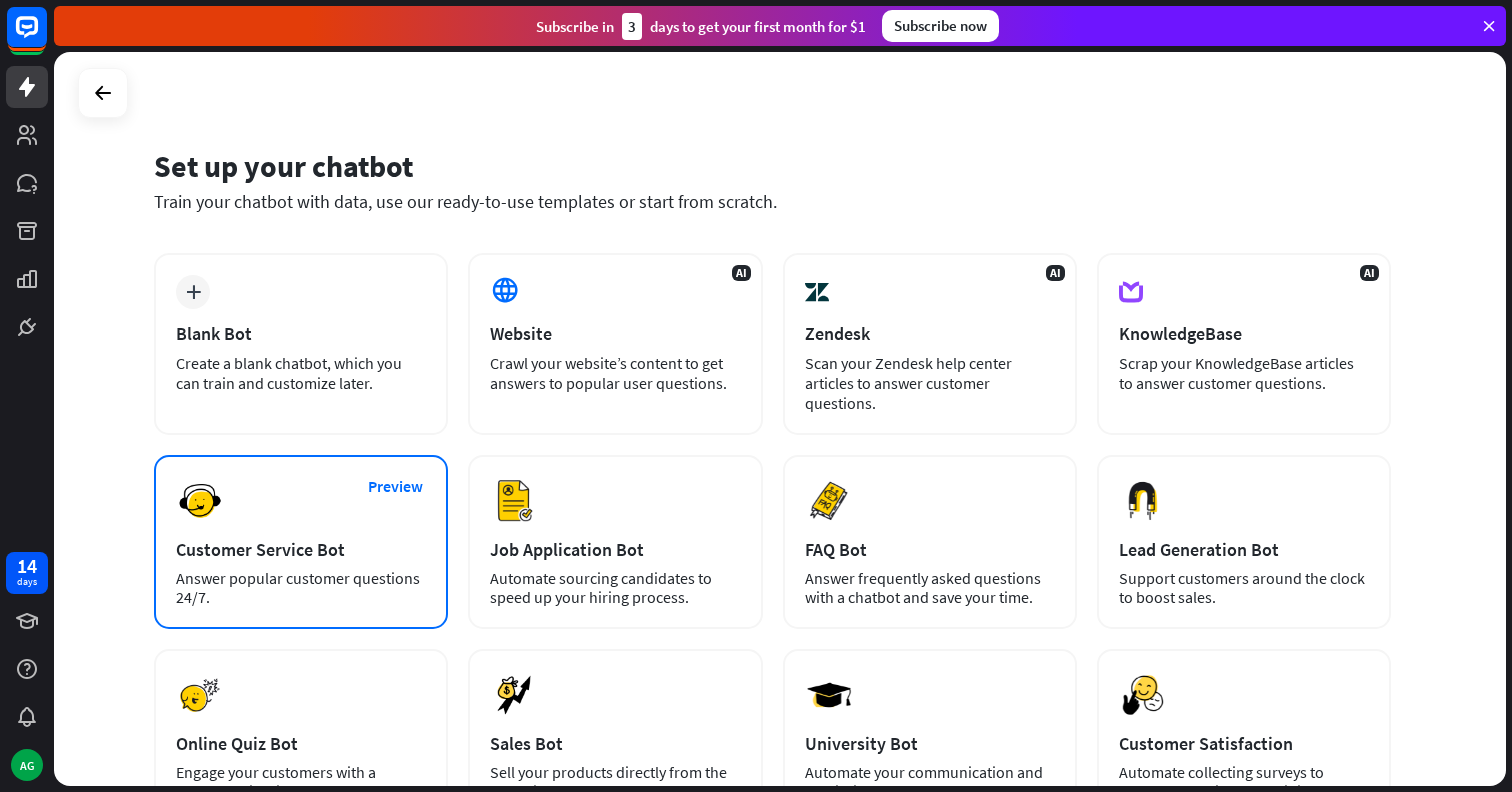 click on "Preview
Customer Service Bot
Answer popular customer questions 24/7." at bounding box center [301, 542] 